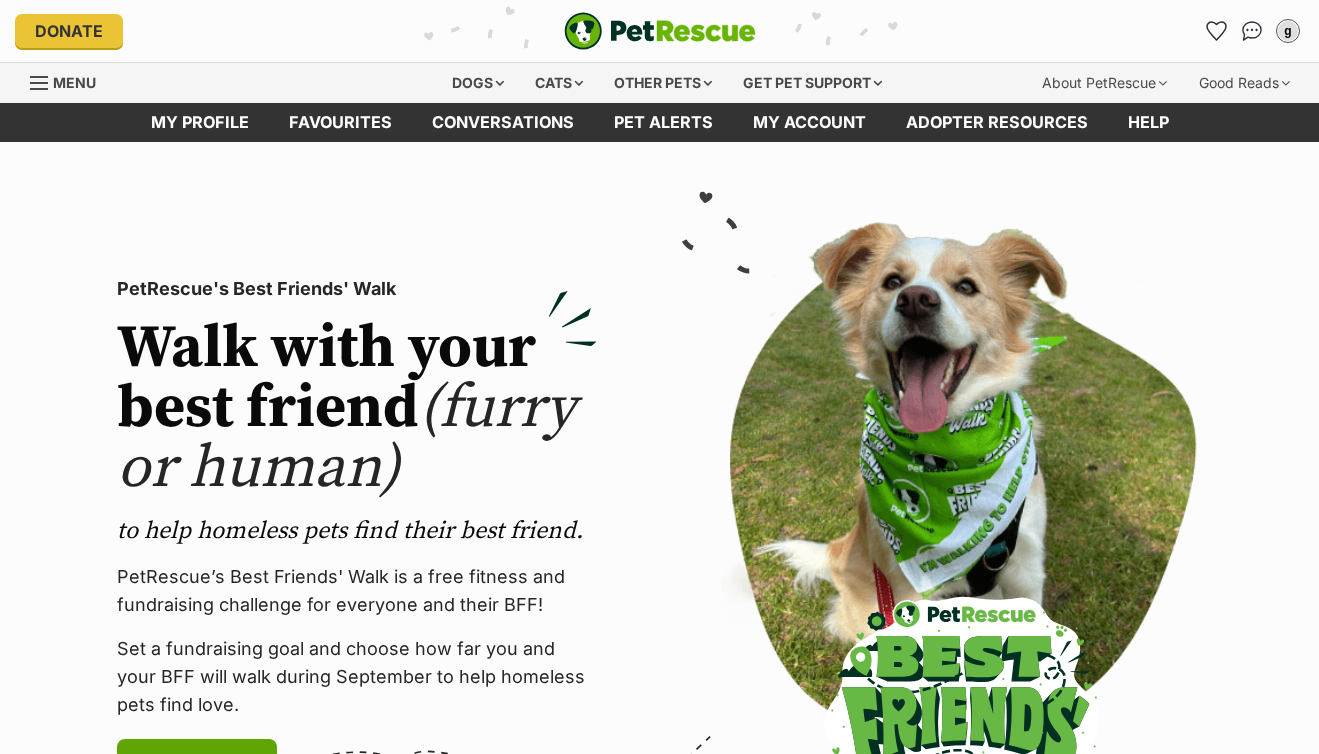 scroll, scrollTop: 0, scrollLeft: 0, axis: both 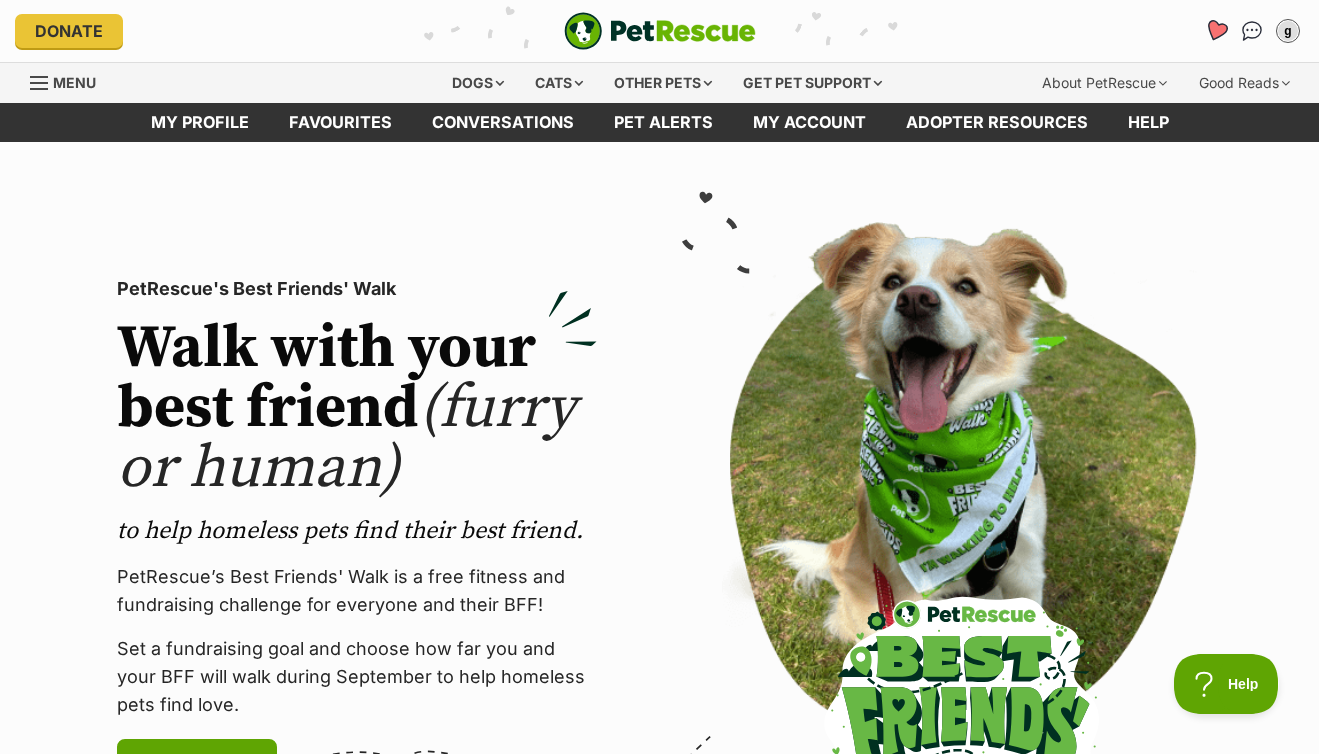 click 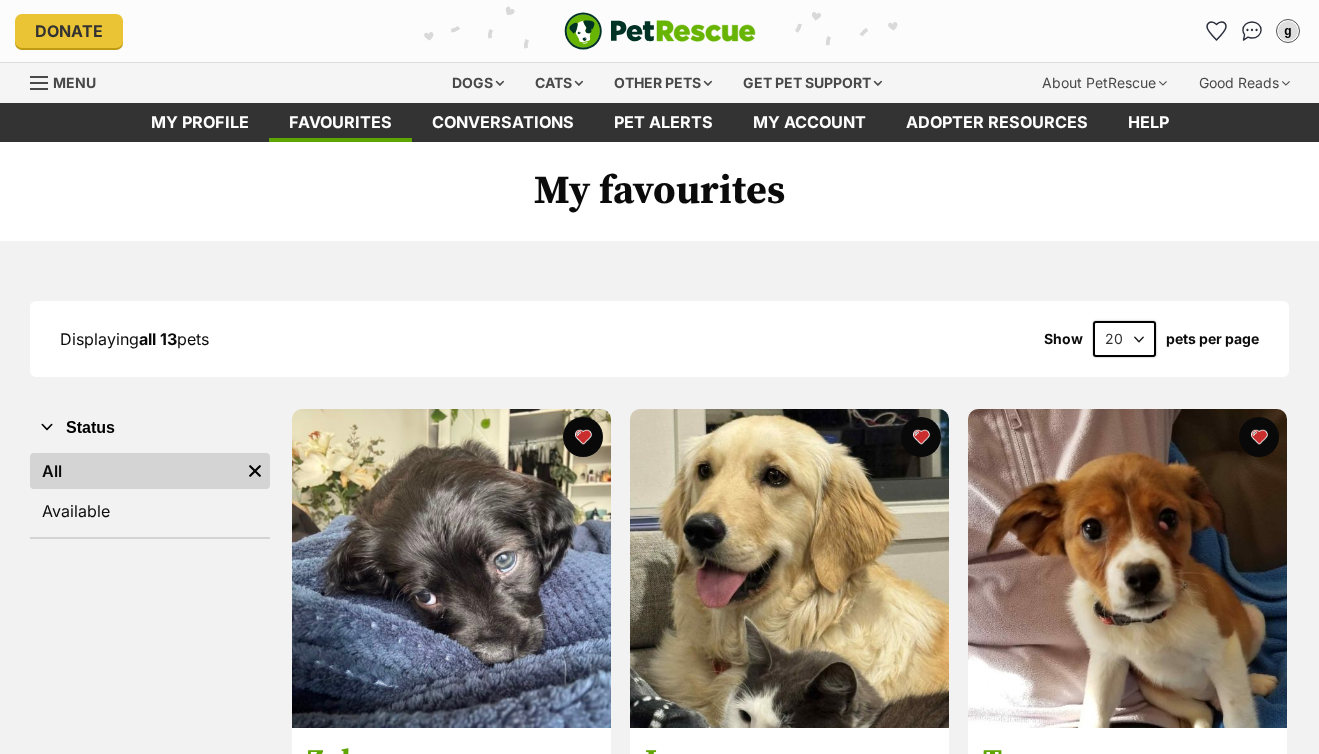 scroll, scrollTop: 0, scrollLeft: 0, axis: both 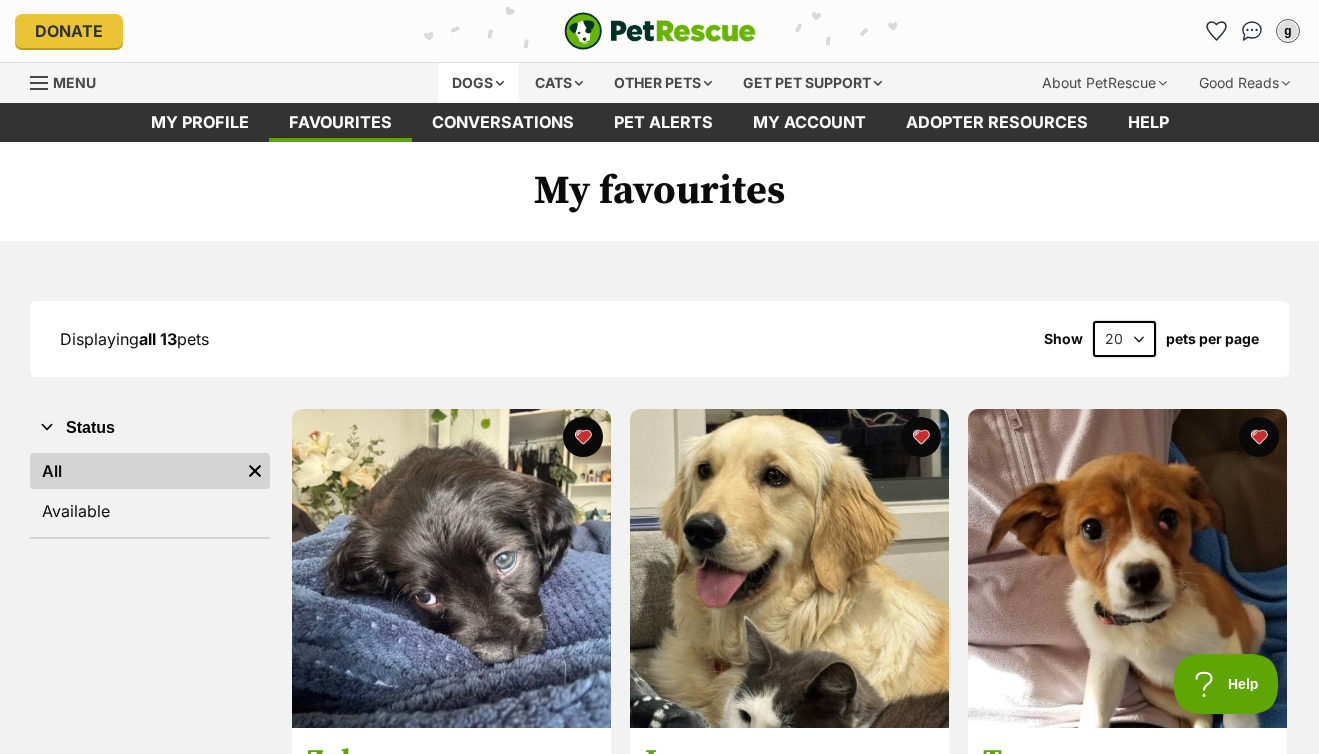 click on "Dogs" at bounding box center (478, 83) 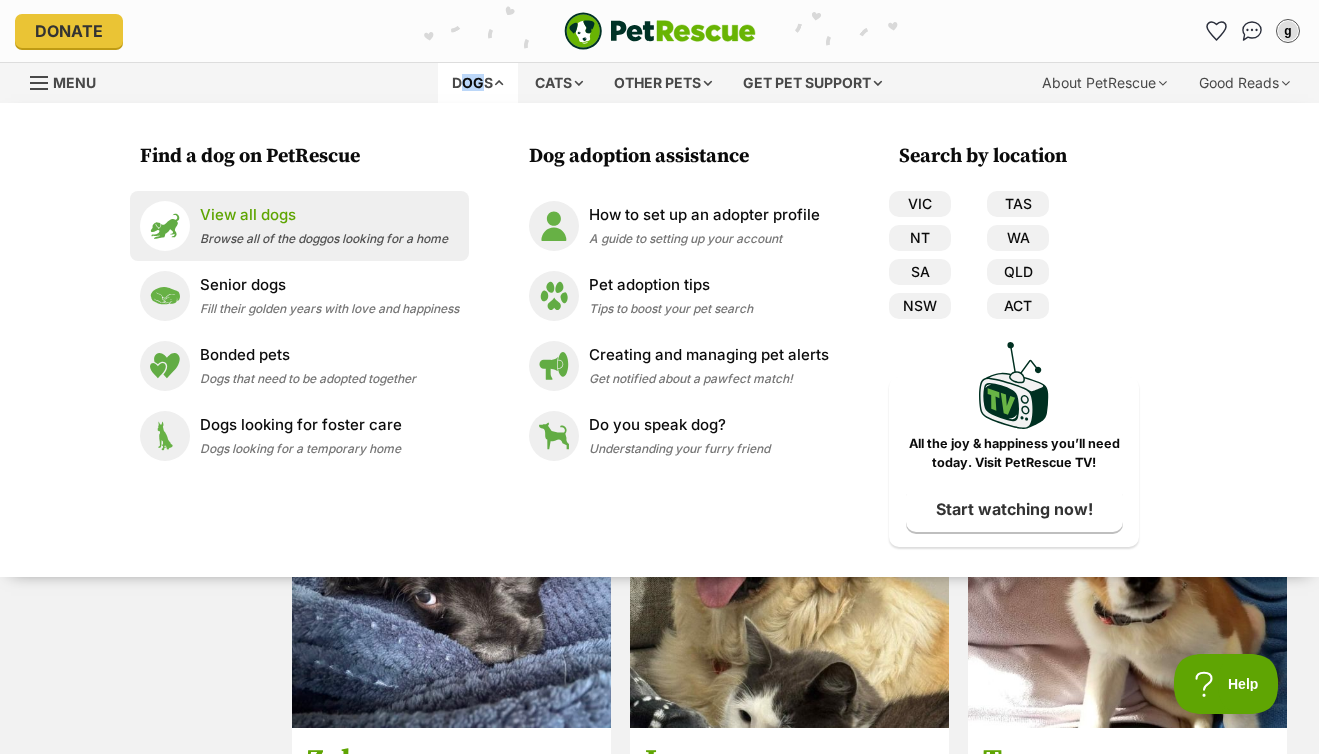 click on "View all dogs
Browse all of the doggos looking for a home" at bounding box center [324, 225] 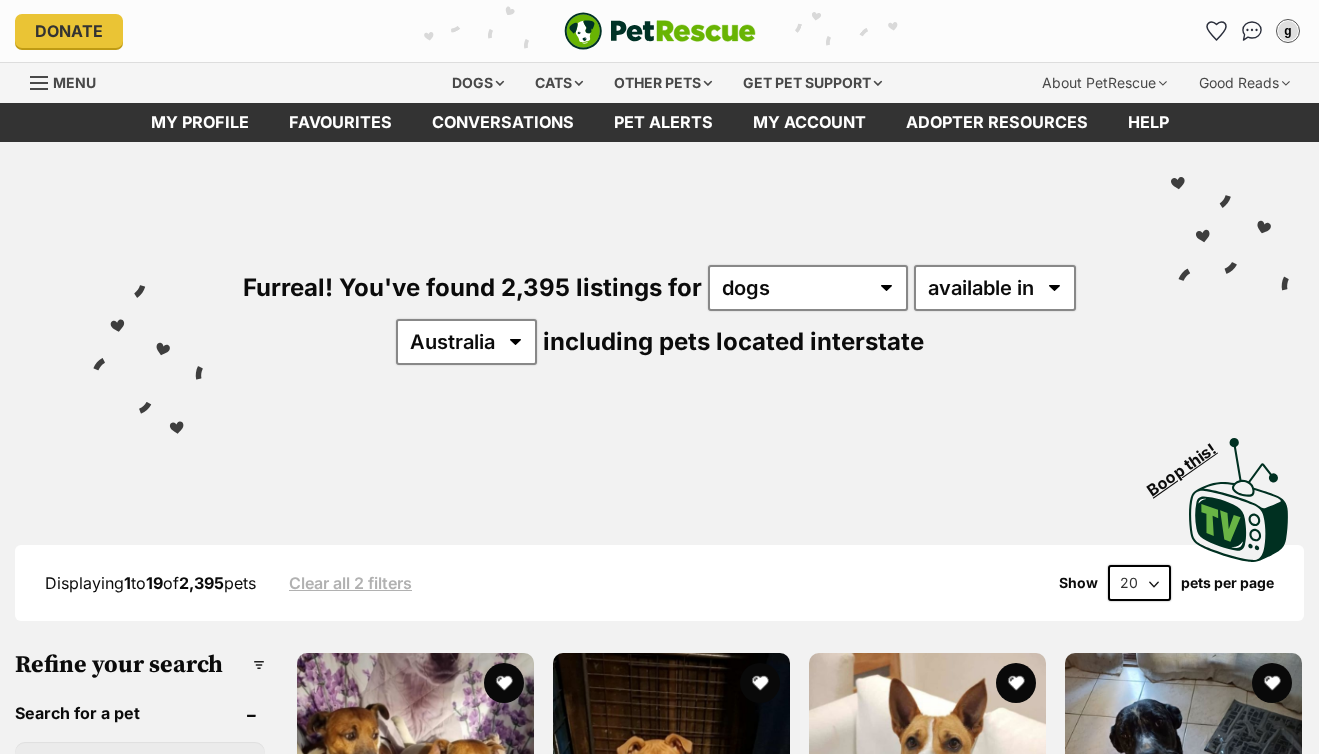 scroll, scrollTop: 0, scrollLeft: 0, axis: both 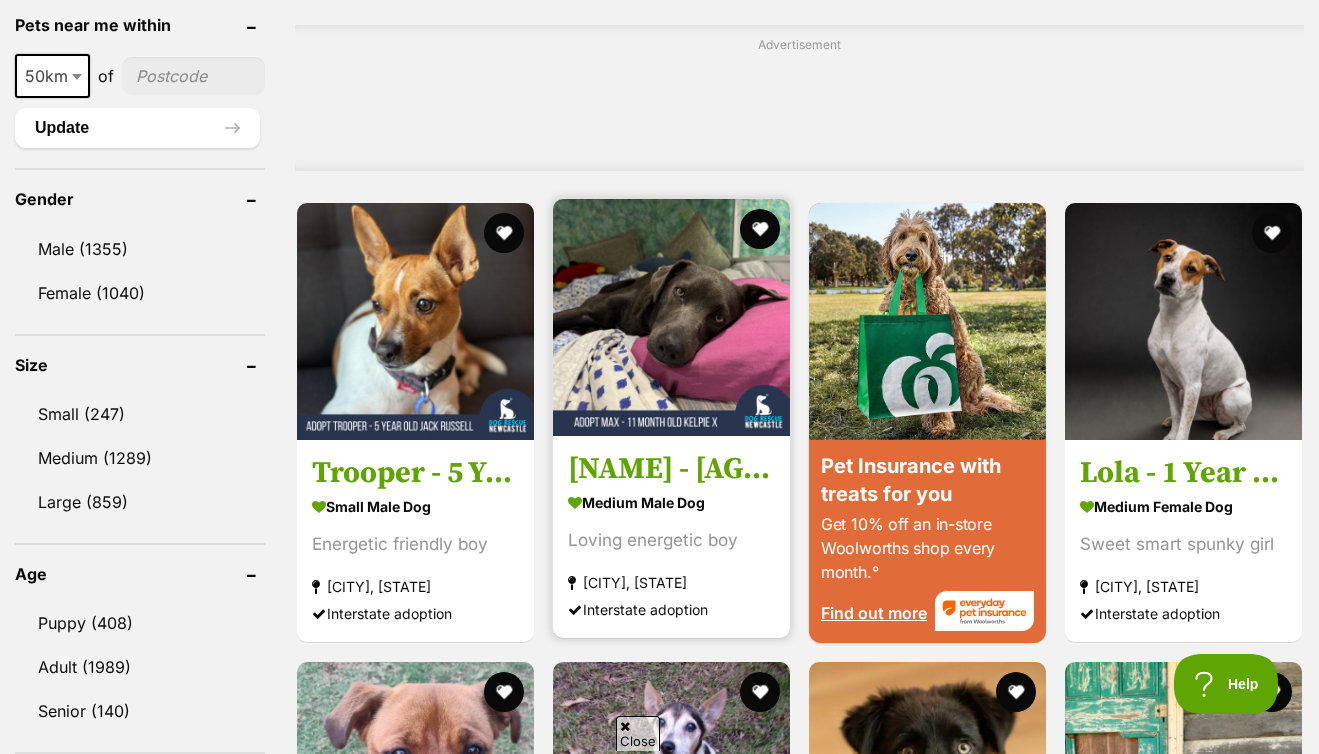 click at bounding box center (671, 317) 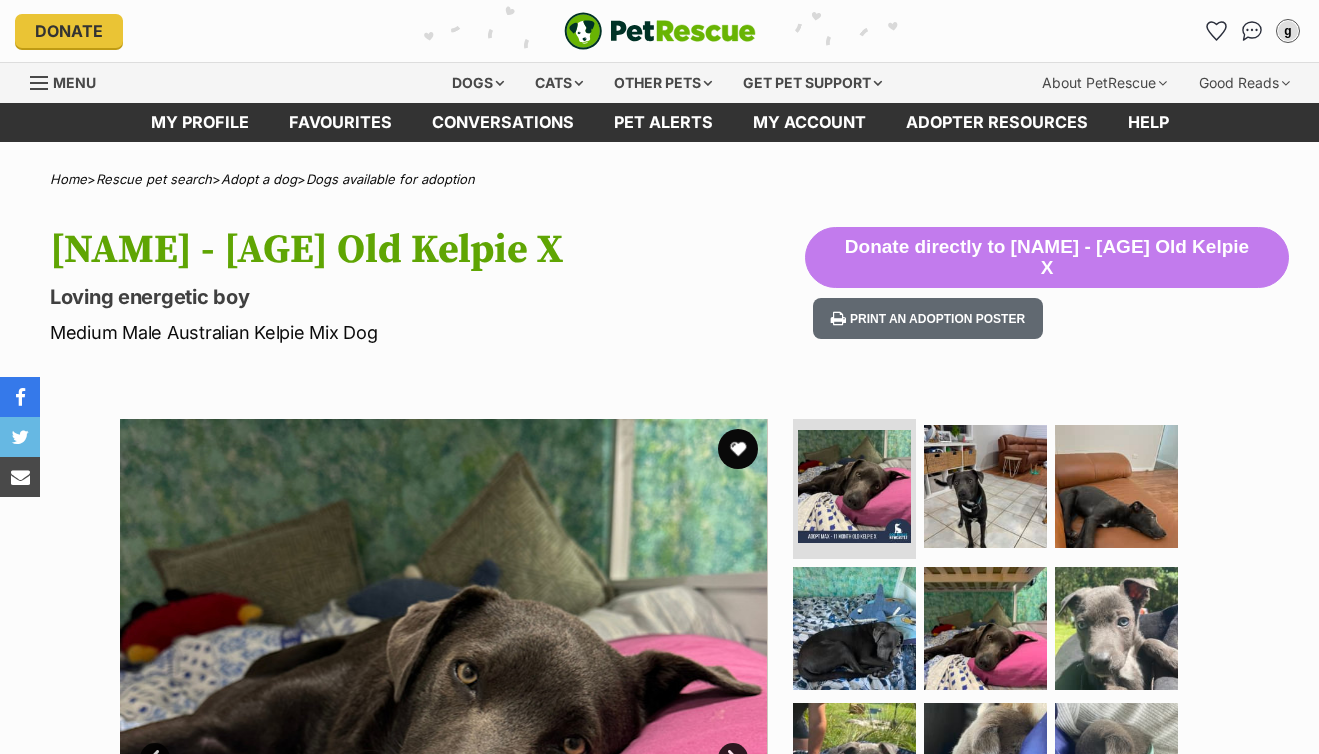 scroll, scrollTop: 0, scrollLeft: 0, axis: both 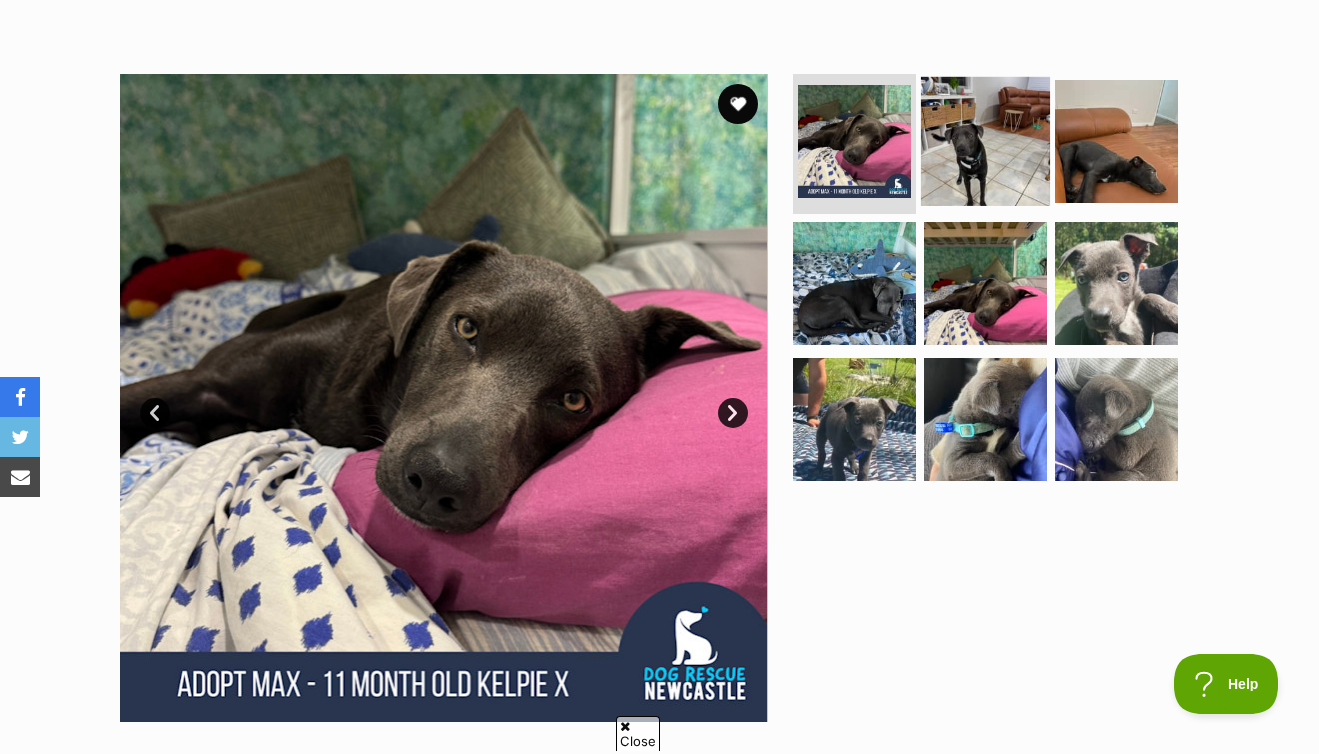 click at bounding box center (985, 141) 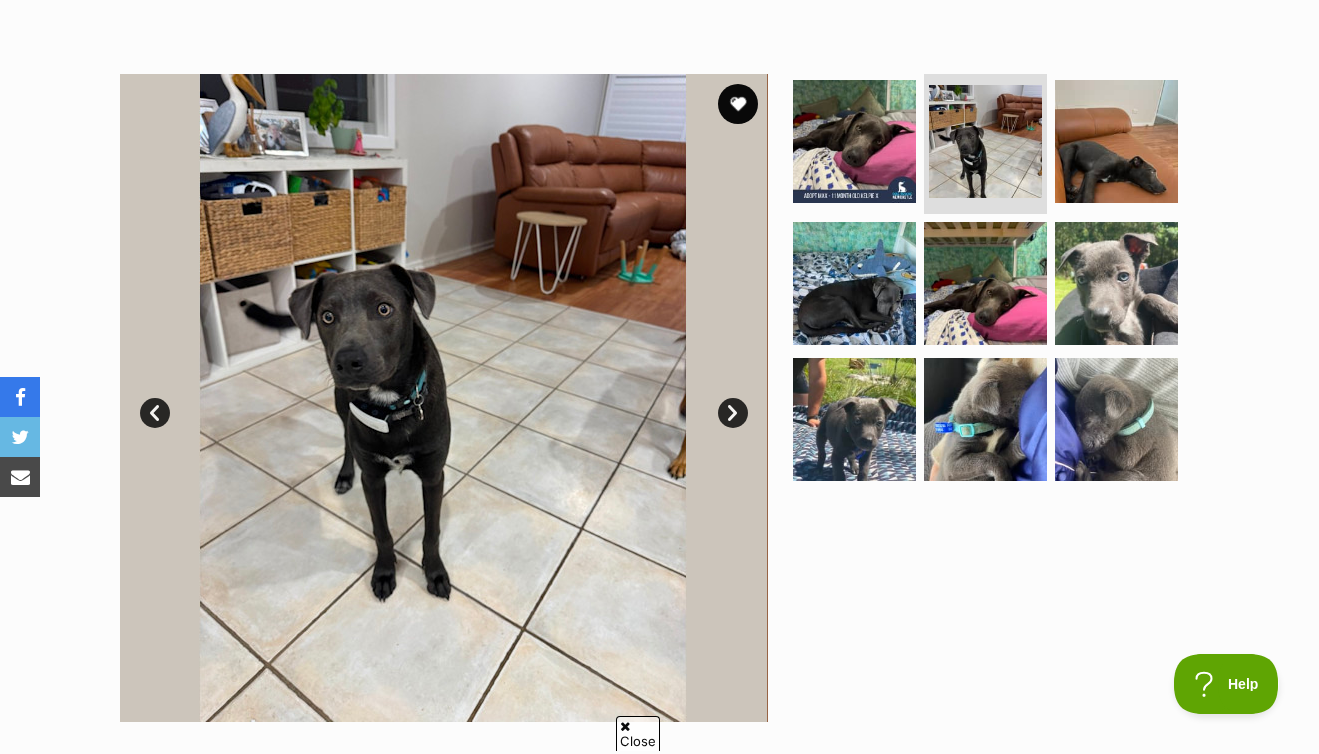 click on "Next" at bounding box center [733, 413] 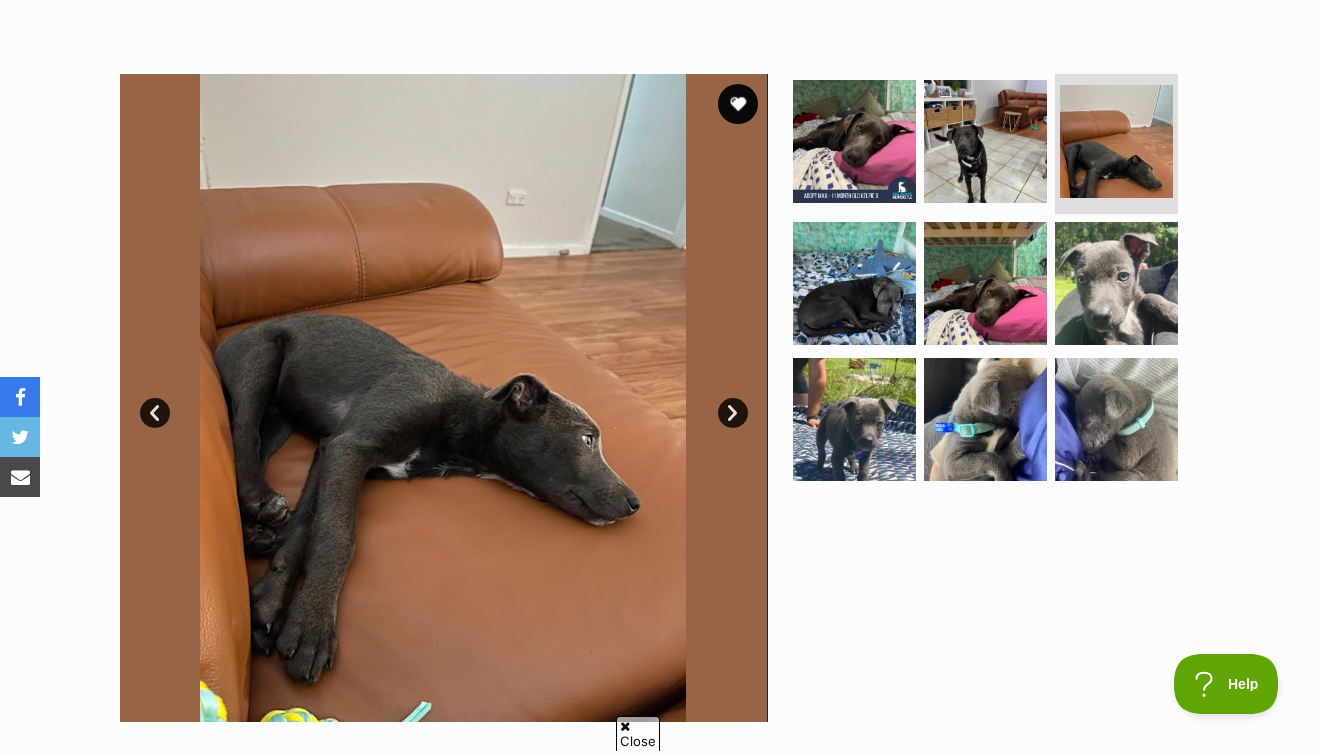 click on "Next" at bounding box center (733, 413) 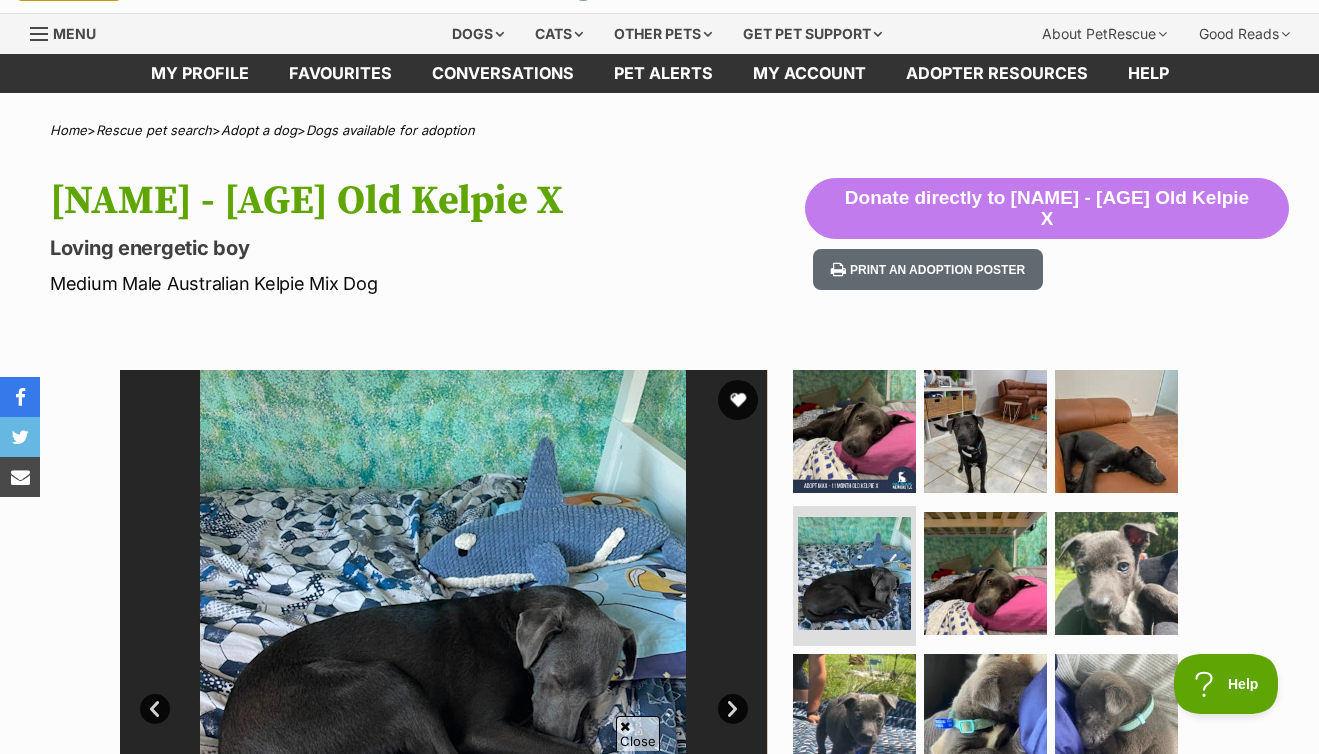 scroll, scrollTop: 0, scrollLeft: 0, axis: both 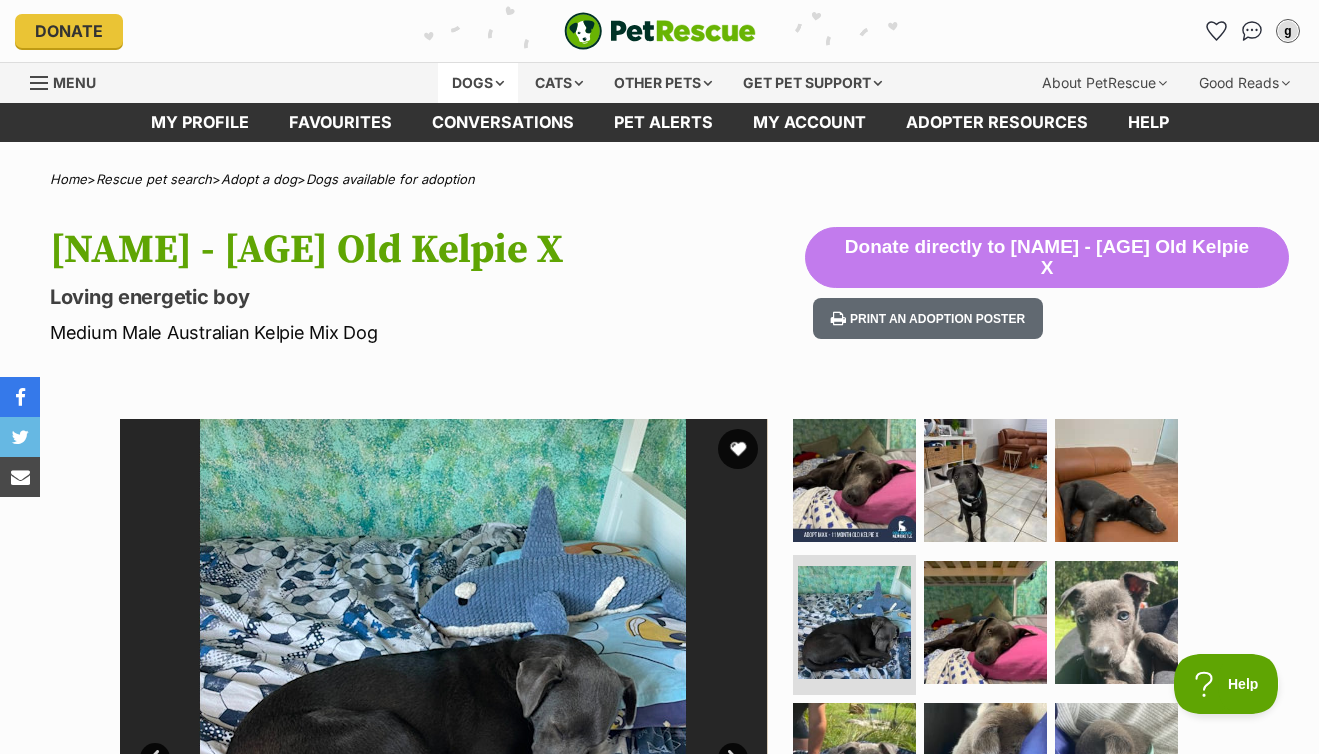 click on "Dogs" at bounding box center [478, 83] 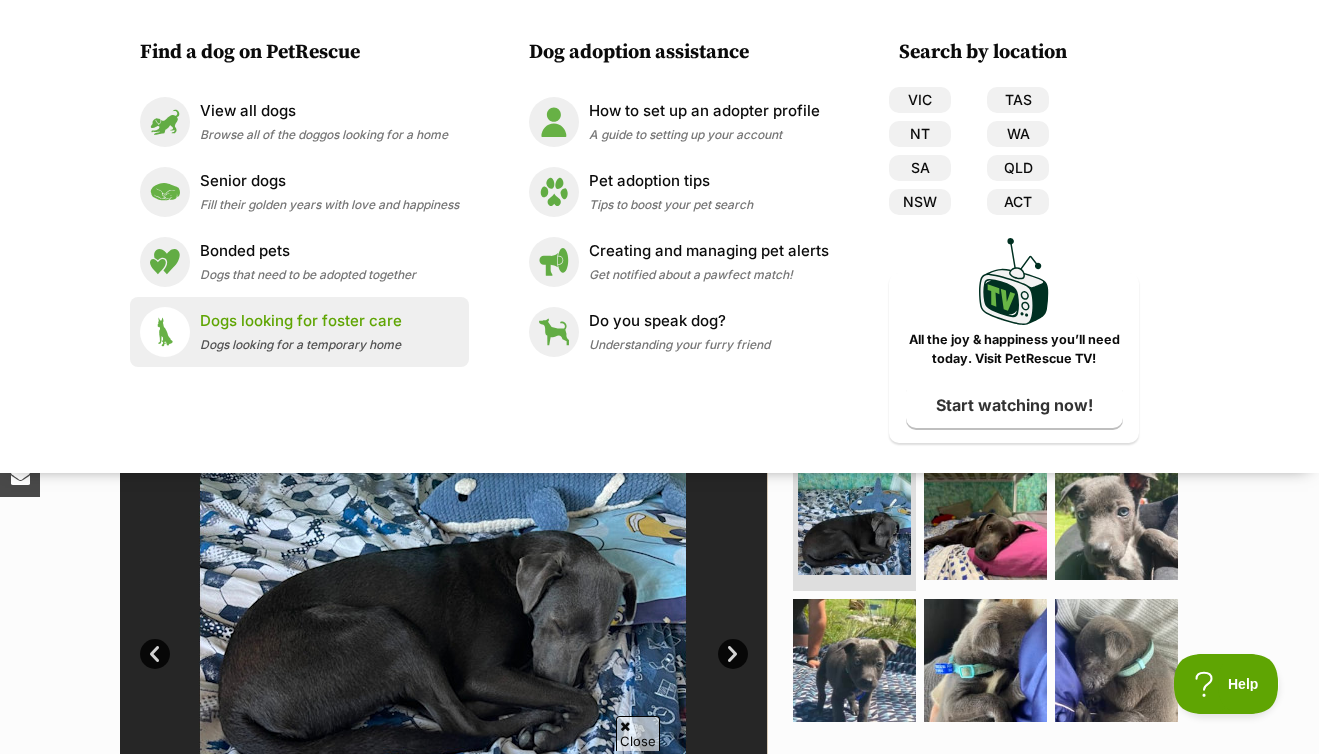 scroll, scrollTop: 0, scrollLeft: 0, axis: both 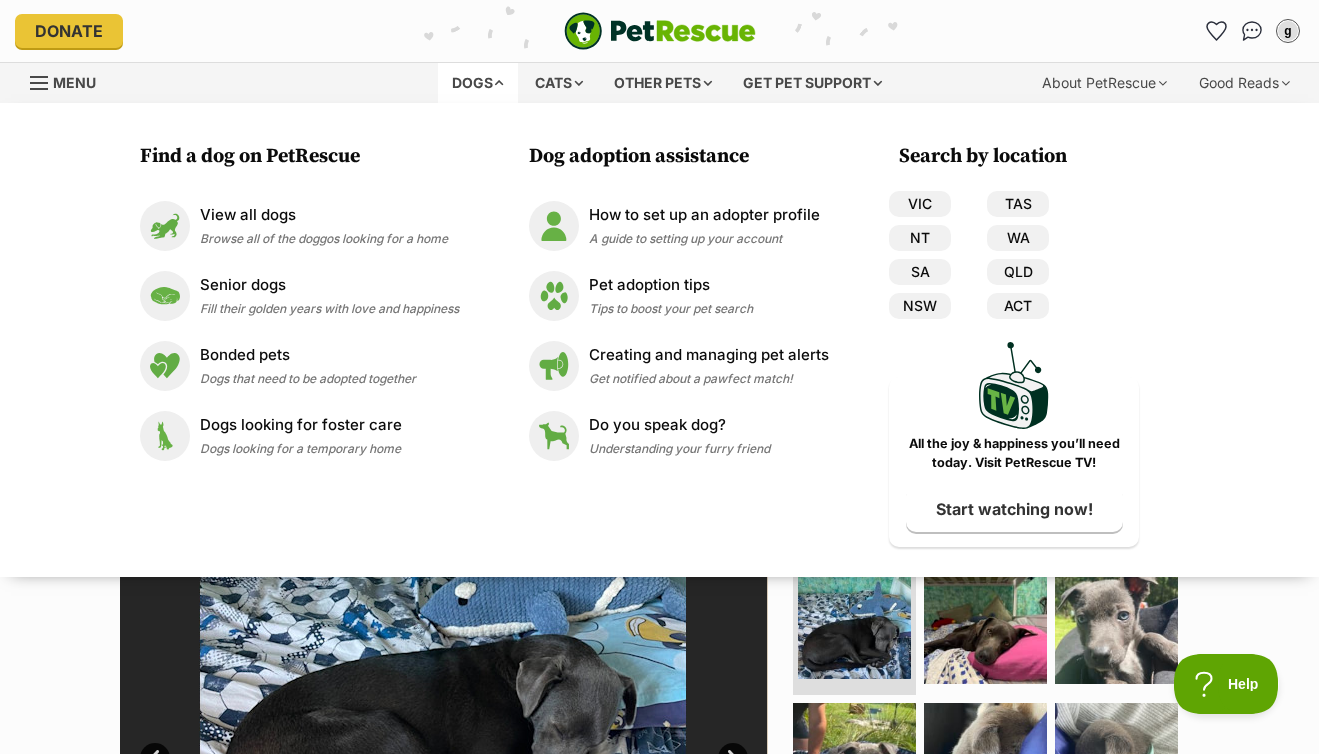 click on "Dogs" at bounding box center [478, 83] 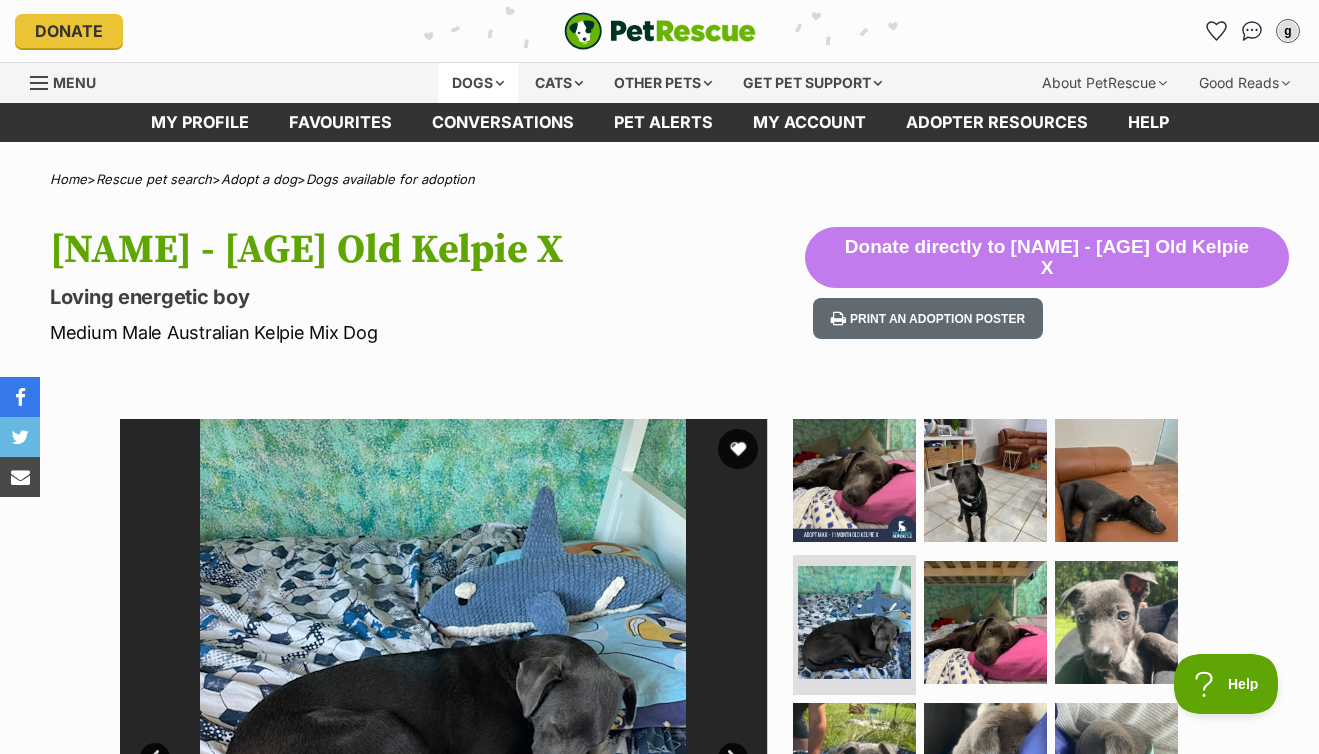 click on "Dogs" at bounding box center (478, 83) 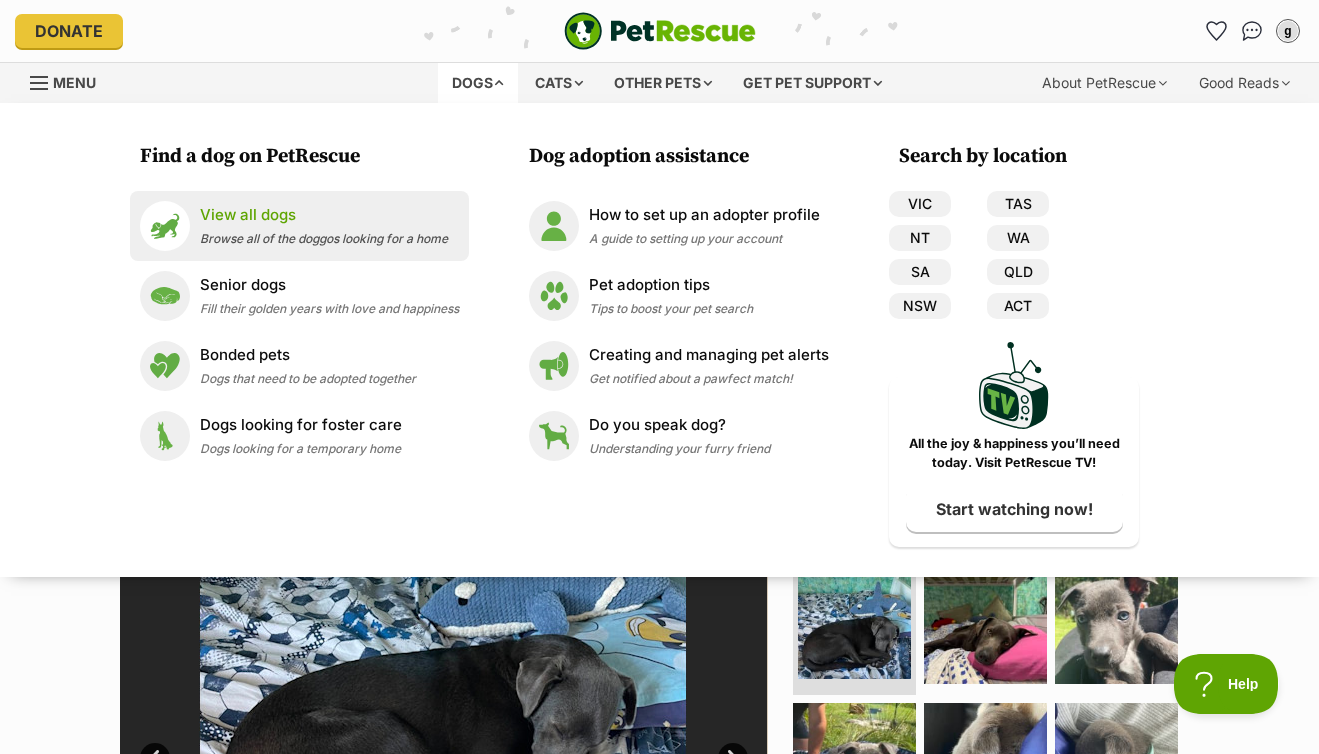 click on "View all dogs" at bounding box center (324, 215) 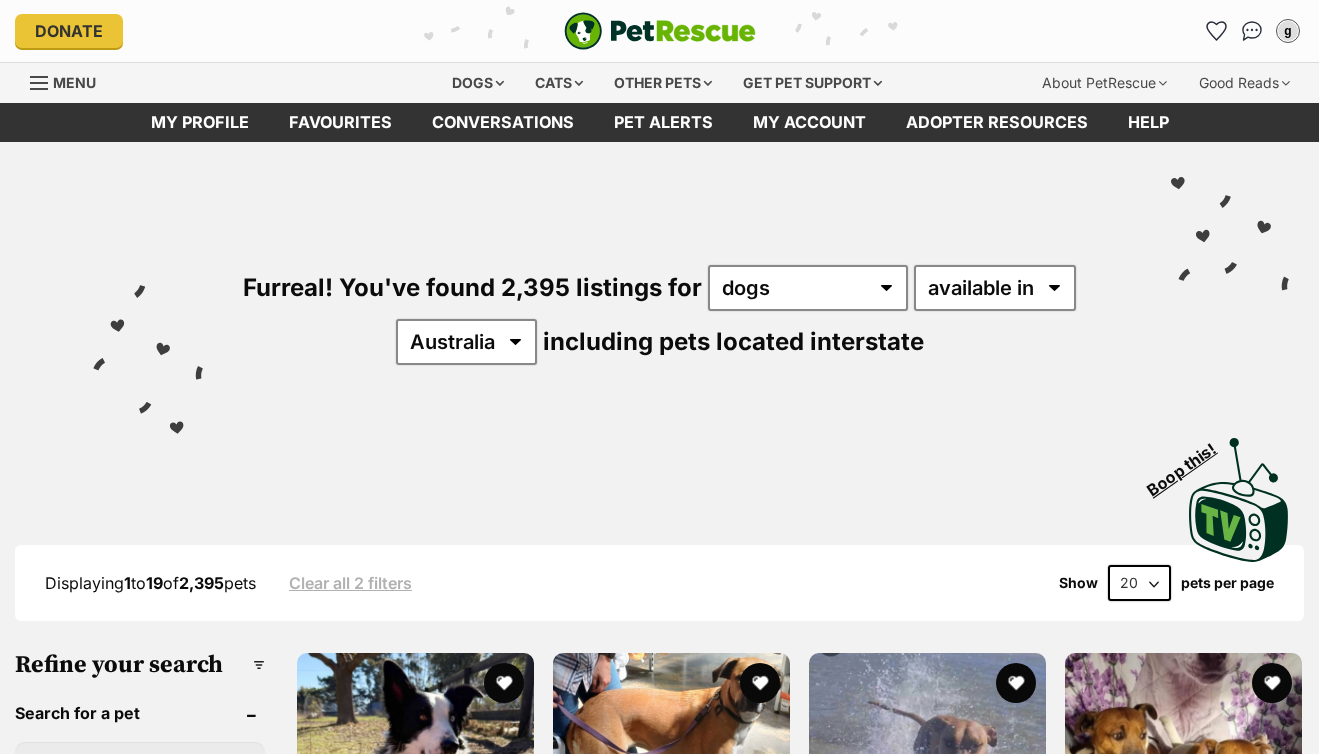 scroll, scrollTop: 0, scrollLeft: 0, axis: both 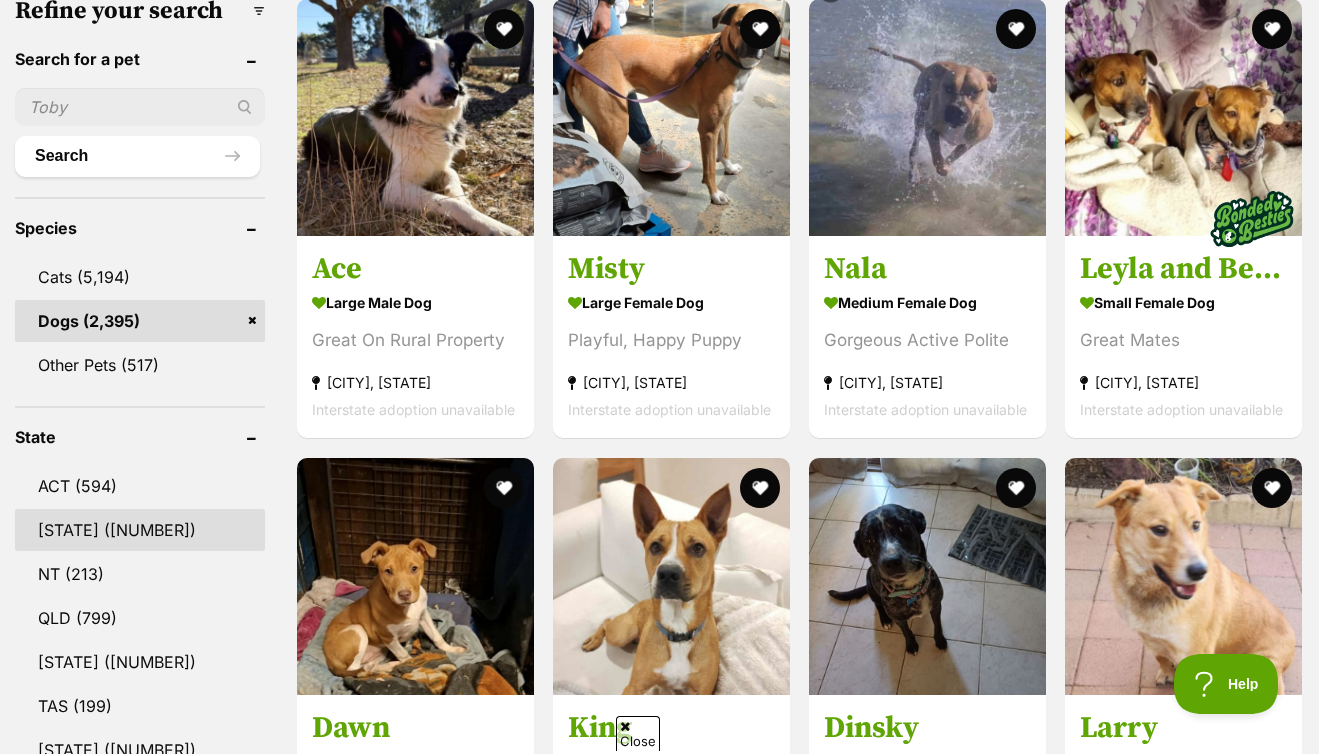 click on "[STATE] ([NUMBER])" at bounding box center [140, 530] 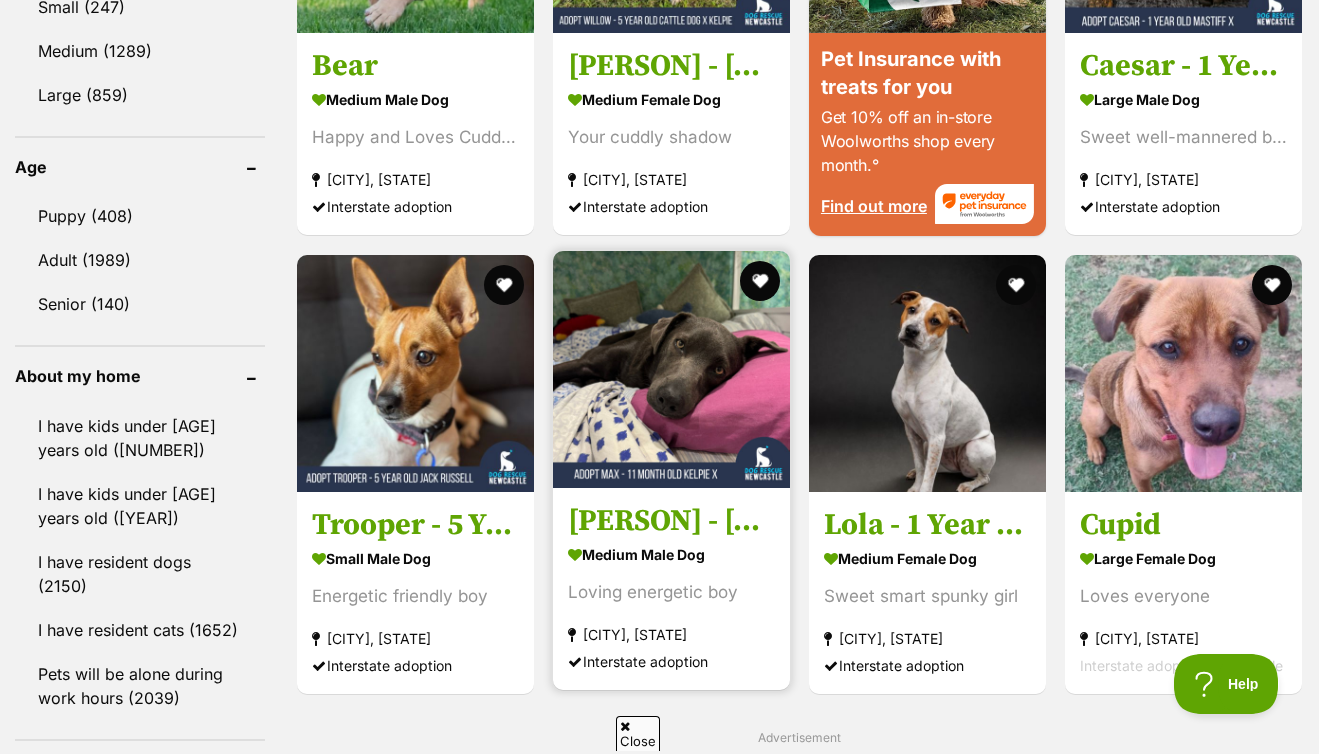scroll, scrollTop: 2918, scrollLeft: 0, axis: vertical 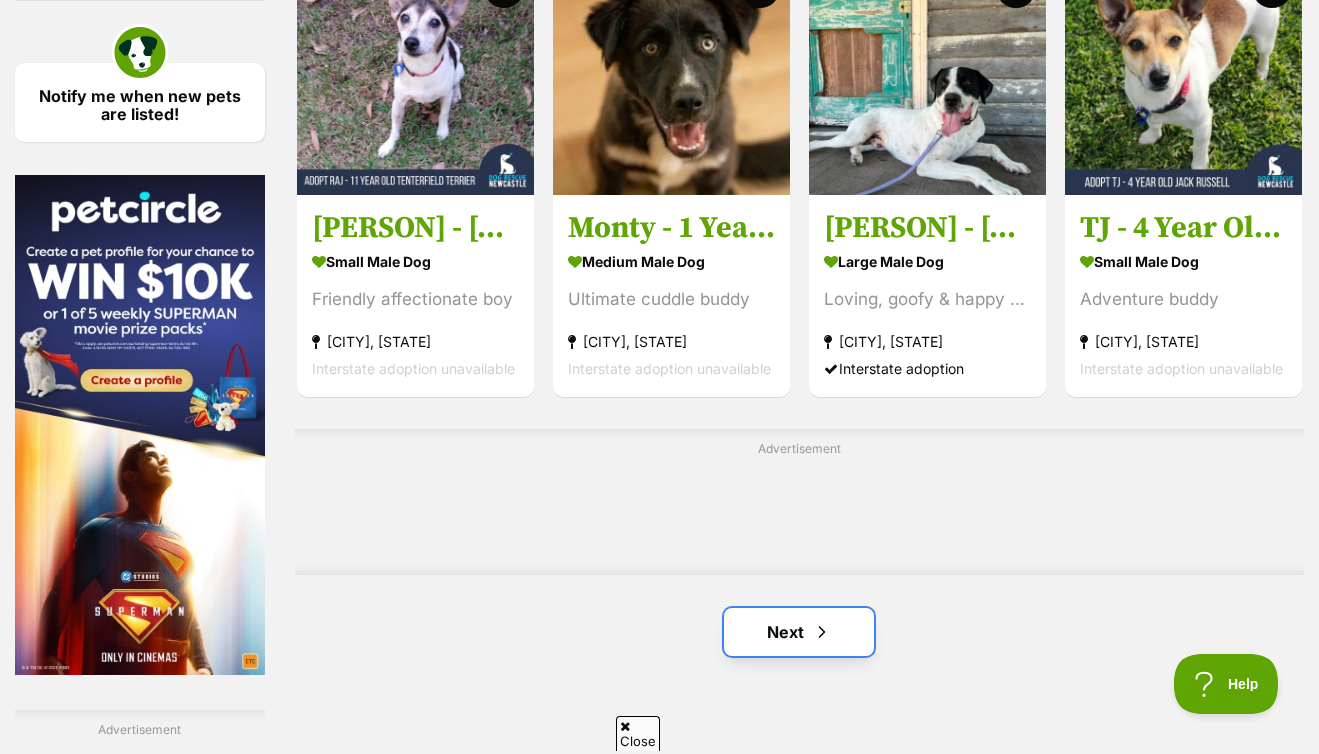 click on "Next" at bounding box center [799, 632] 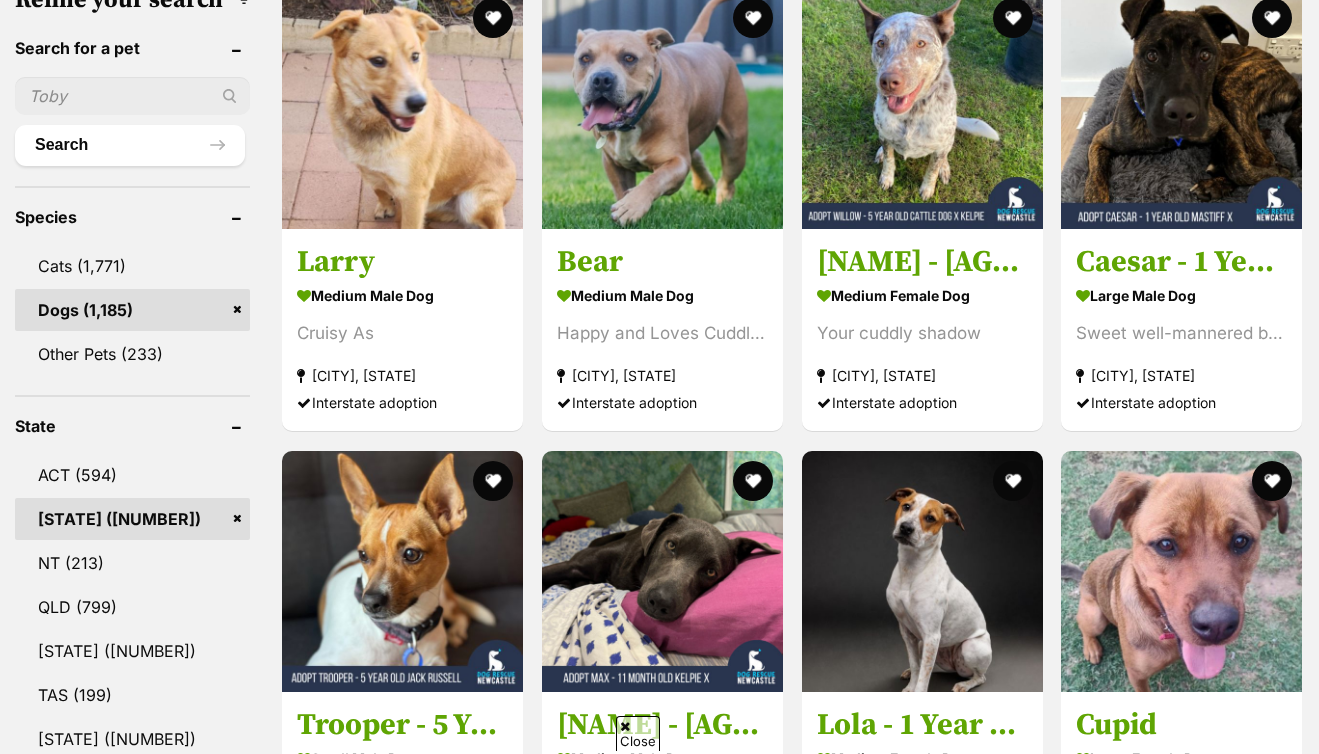 scroll, scrollTop: 665, scrollLeft: 0, axis: vertical 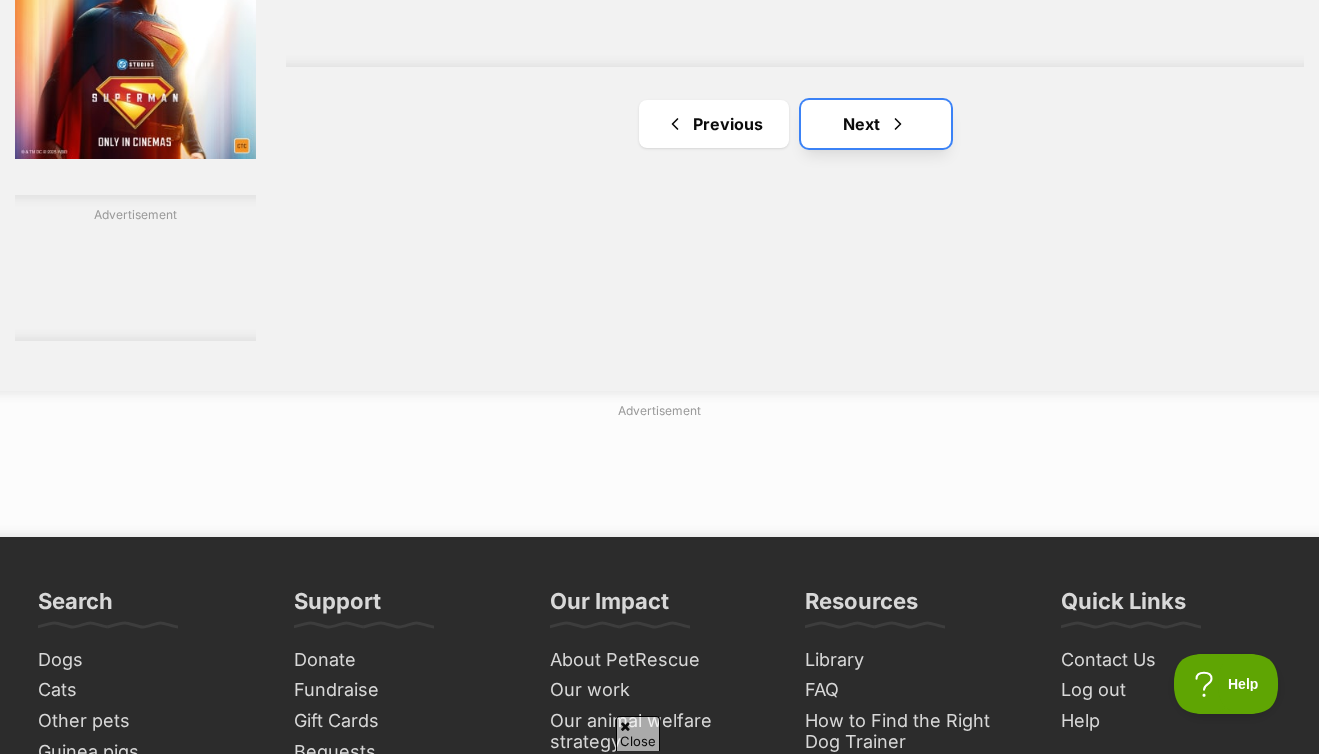 click on "Next" at bounding box center (876, 124) 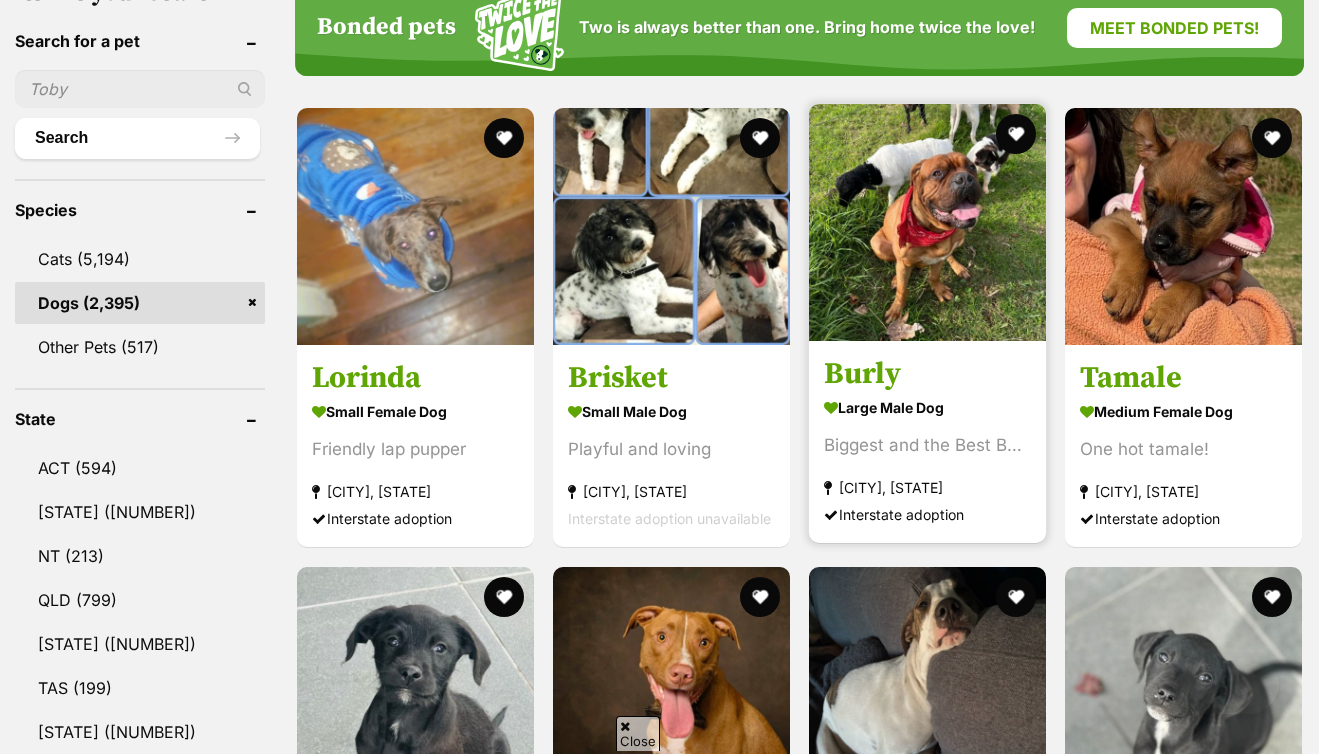 scroll, scrollTop: 1056, scrollLeft: 0, axis: vertical 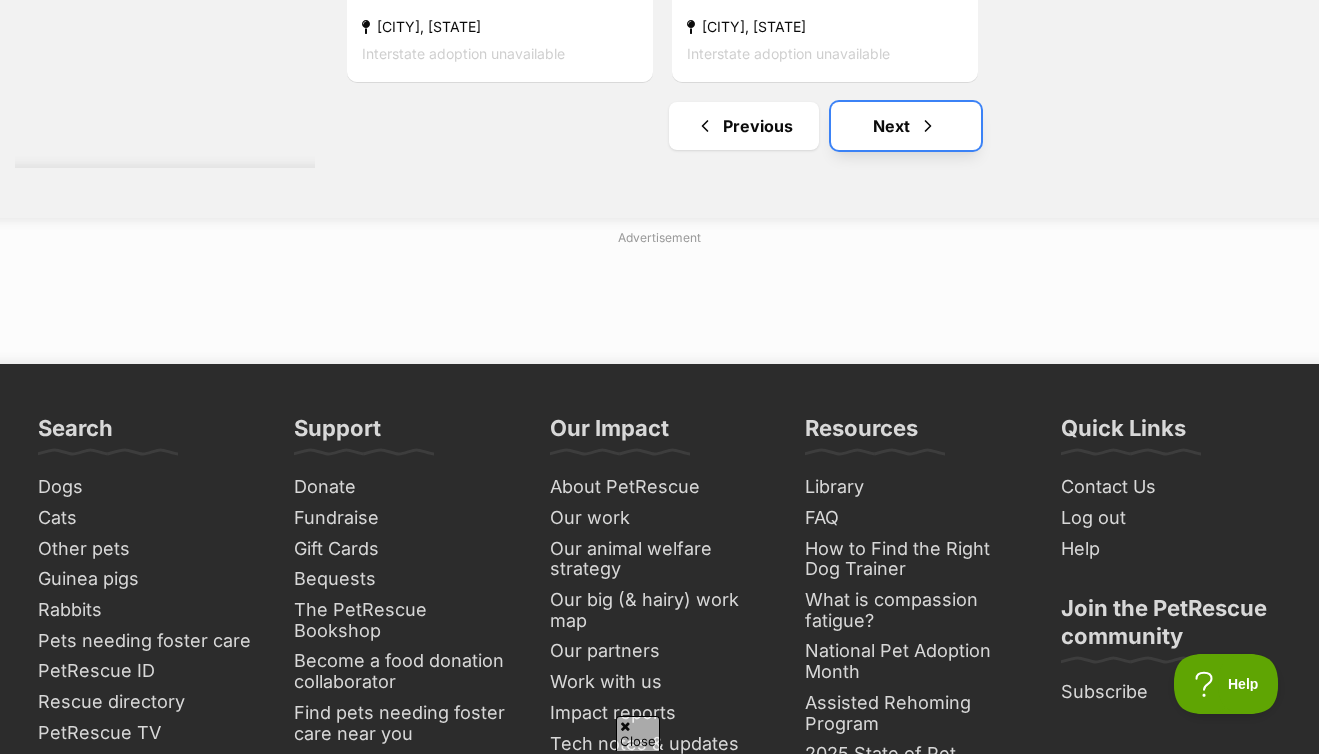 click on "Next" at bounding box center (906, 126) 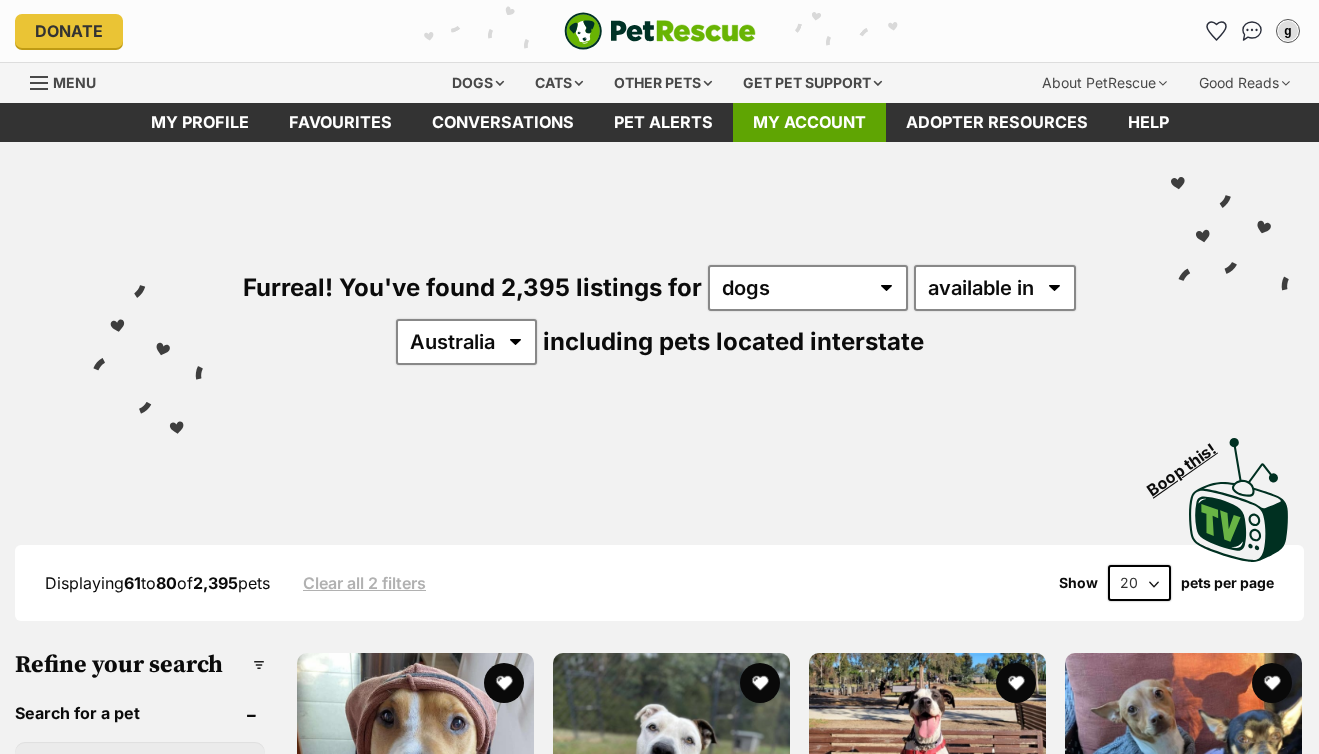 scroll, scrollTop: 0, scrollLeft: 0, axis: both 